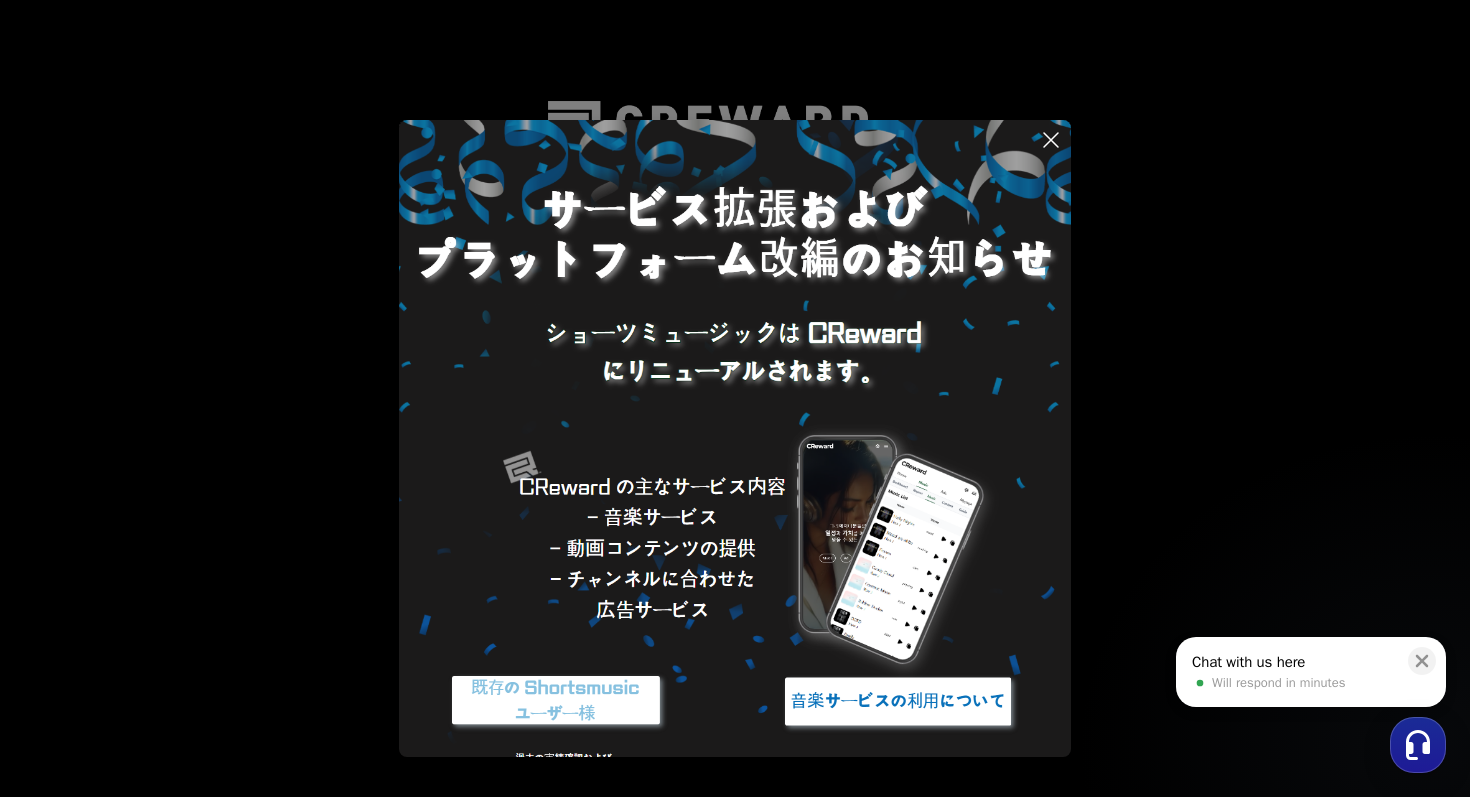 scroll, scrollTop: 0, scrollLeft: 0, axis: both 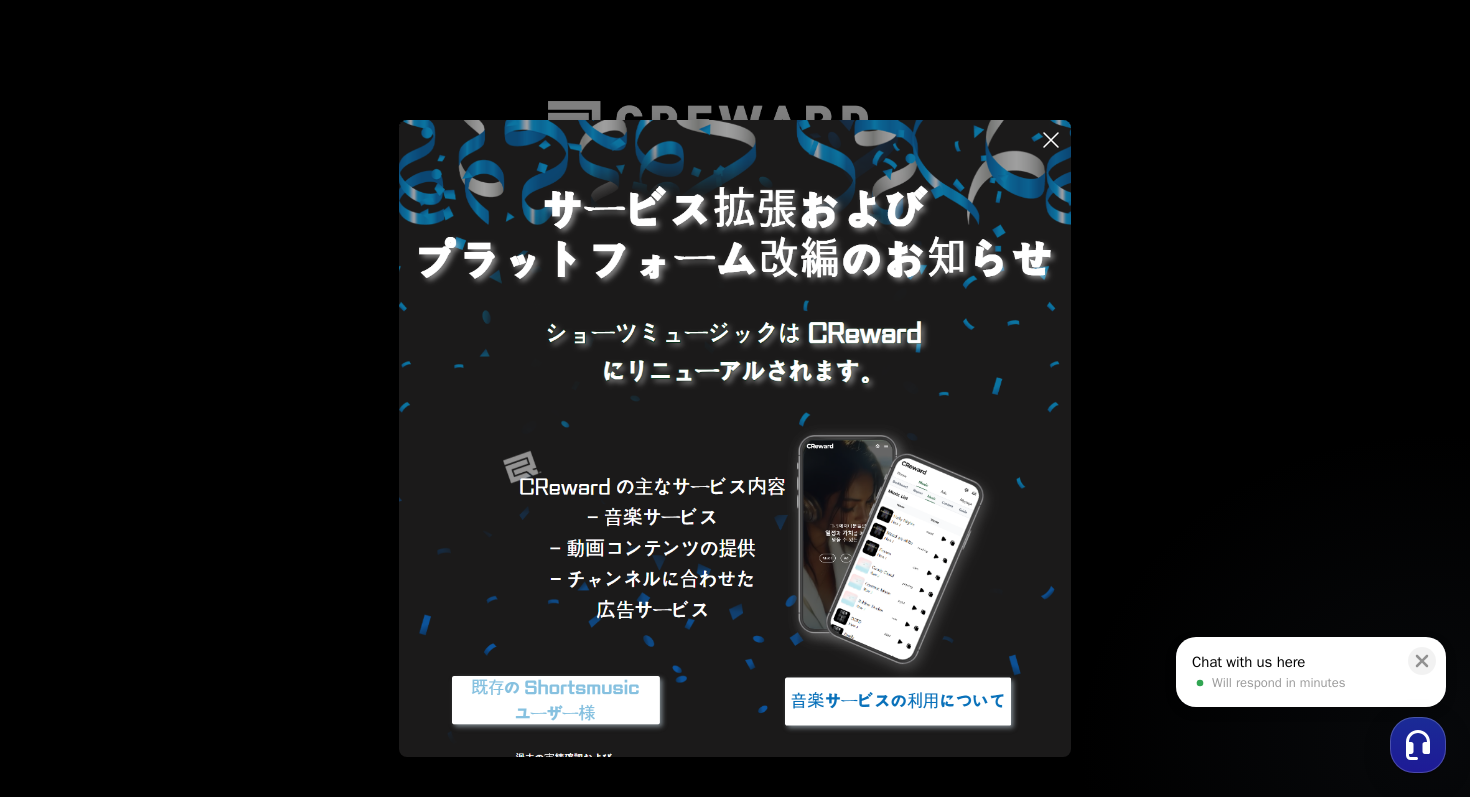 click at bounding box center (556, 701) 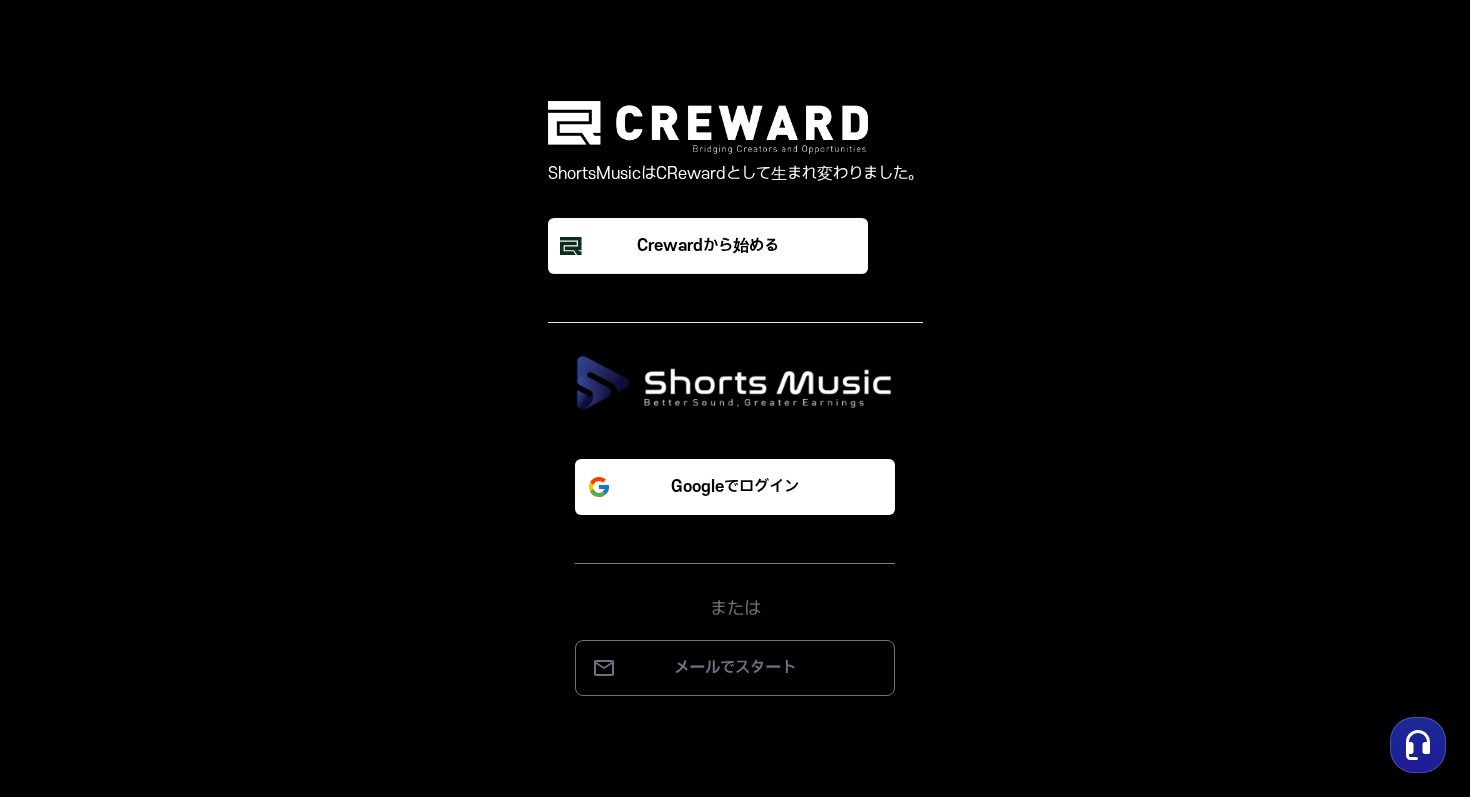 scroll, scrollTop: 0, scrollLeft: 0, axis: both 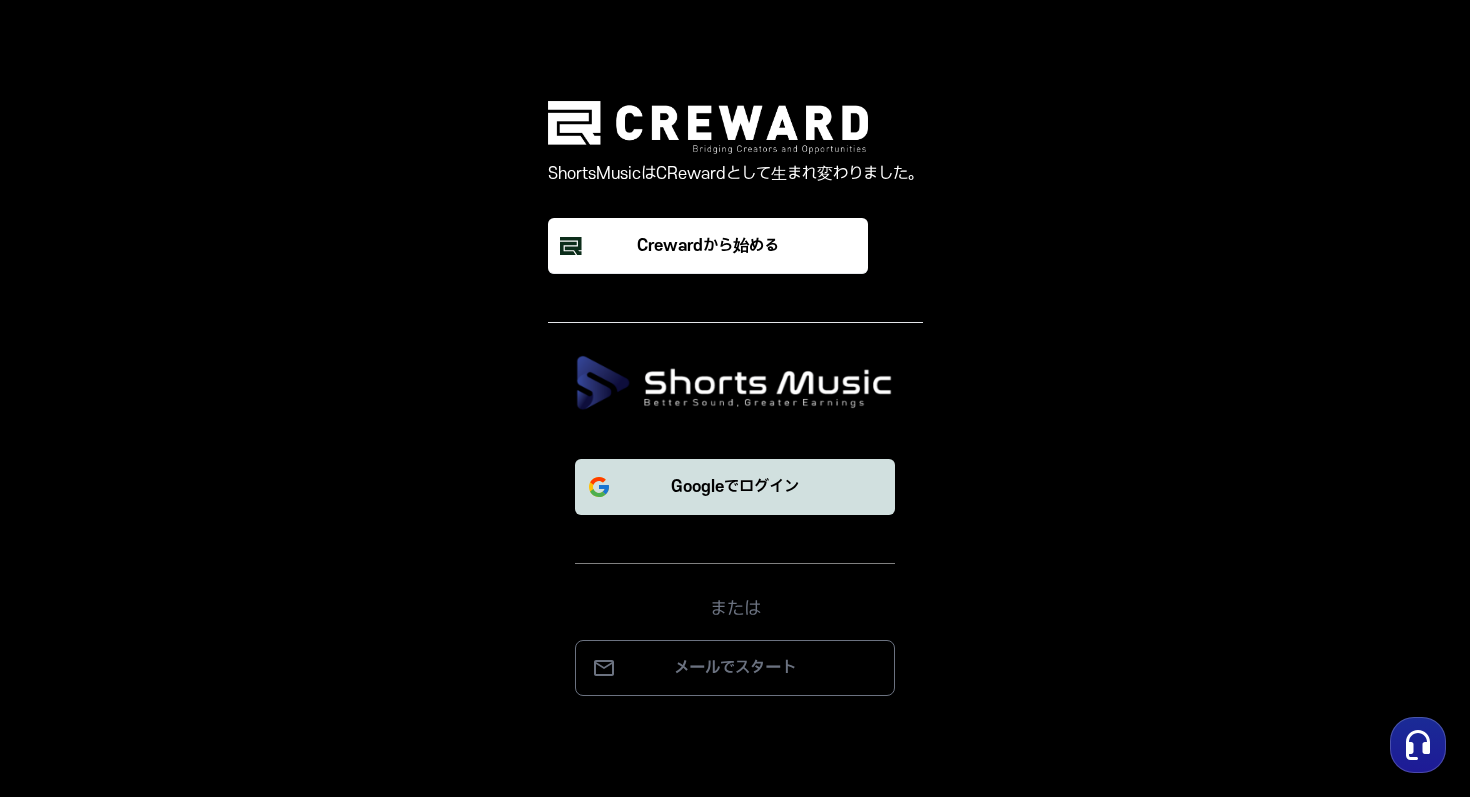 click on "Googleでログイン" at bounding box center (735, 487) 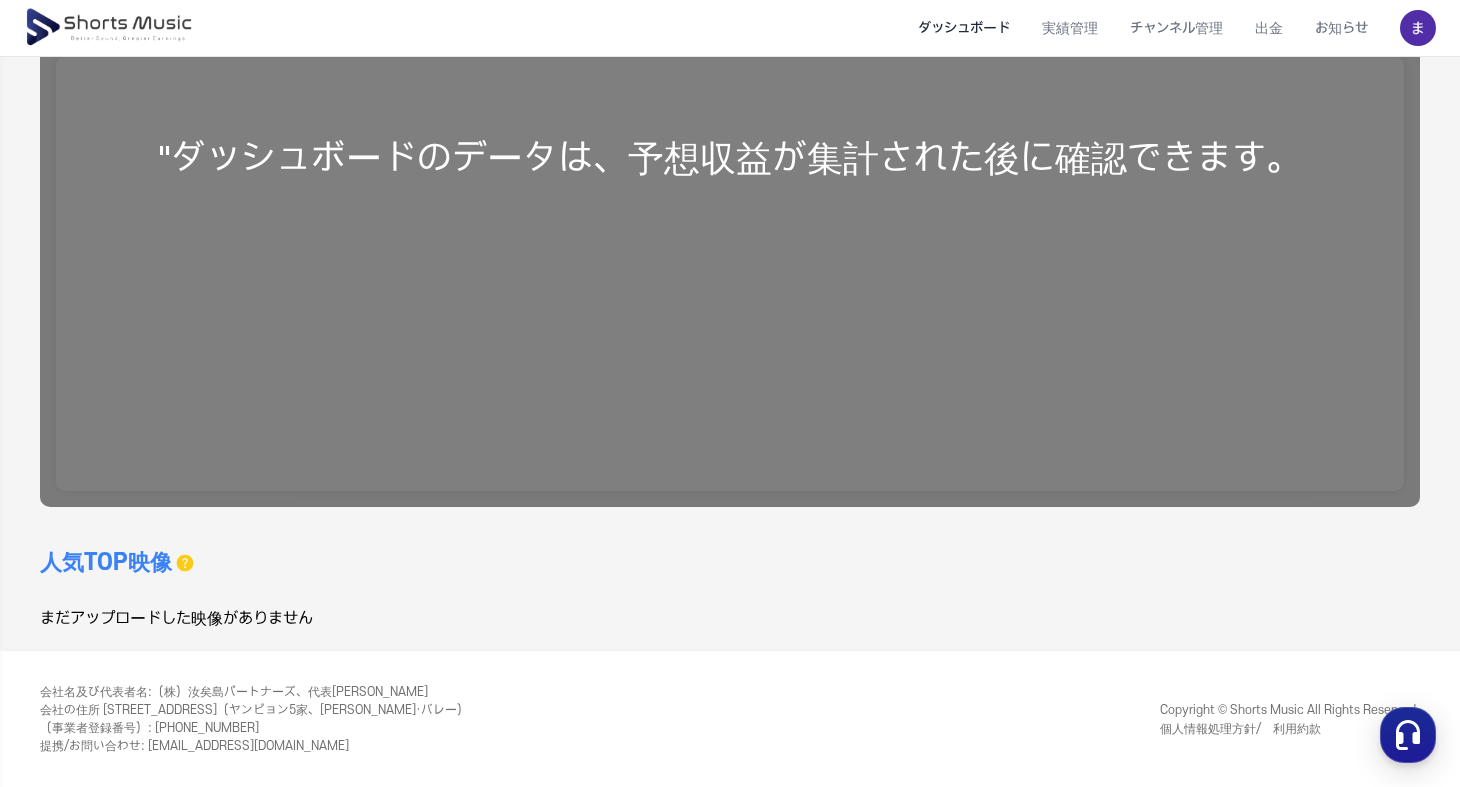 scroll, scrollTop: 0, scrollLeft: 0, axis: both 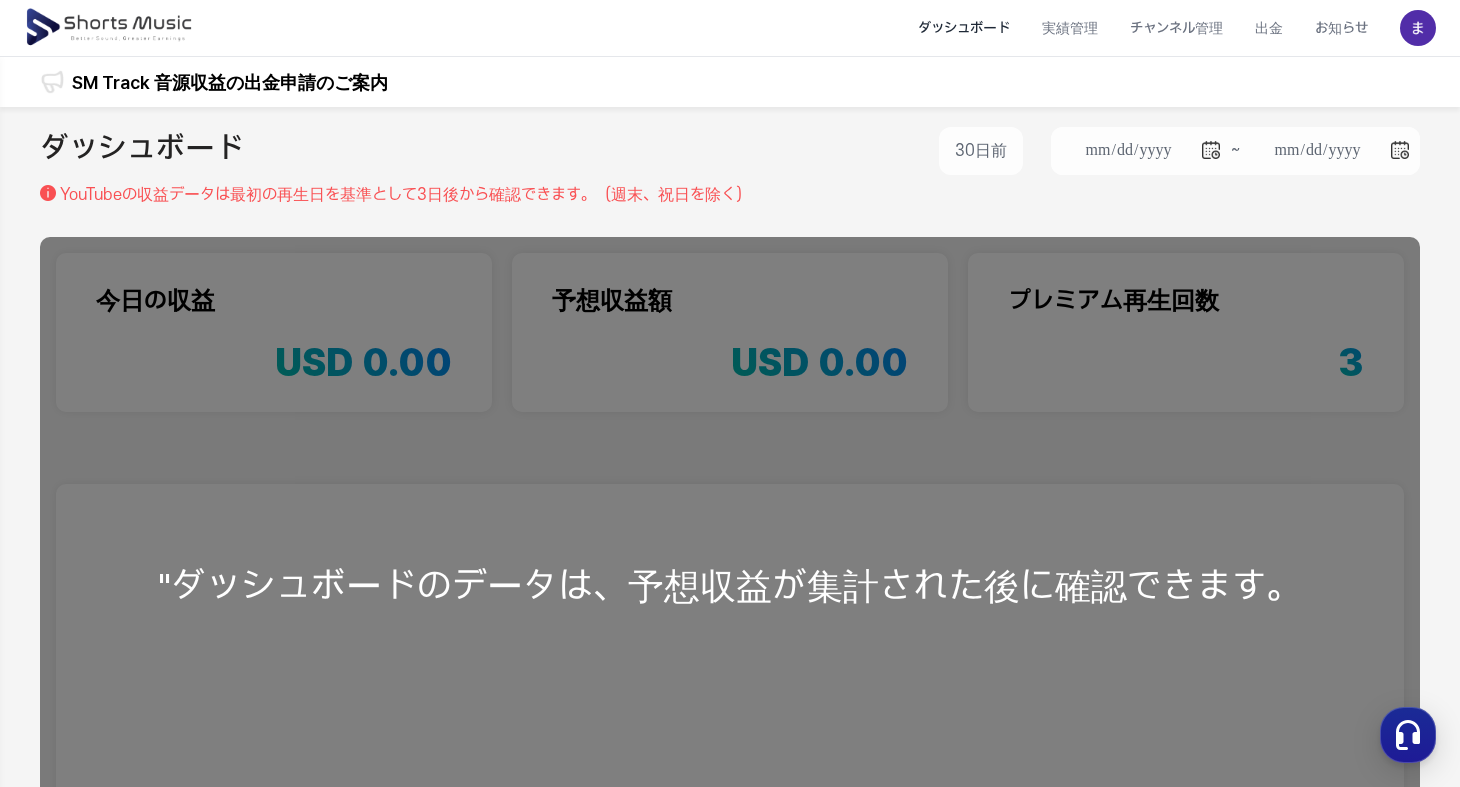 click at bounding box center [110, 28] 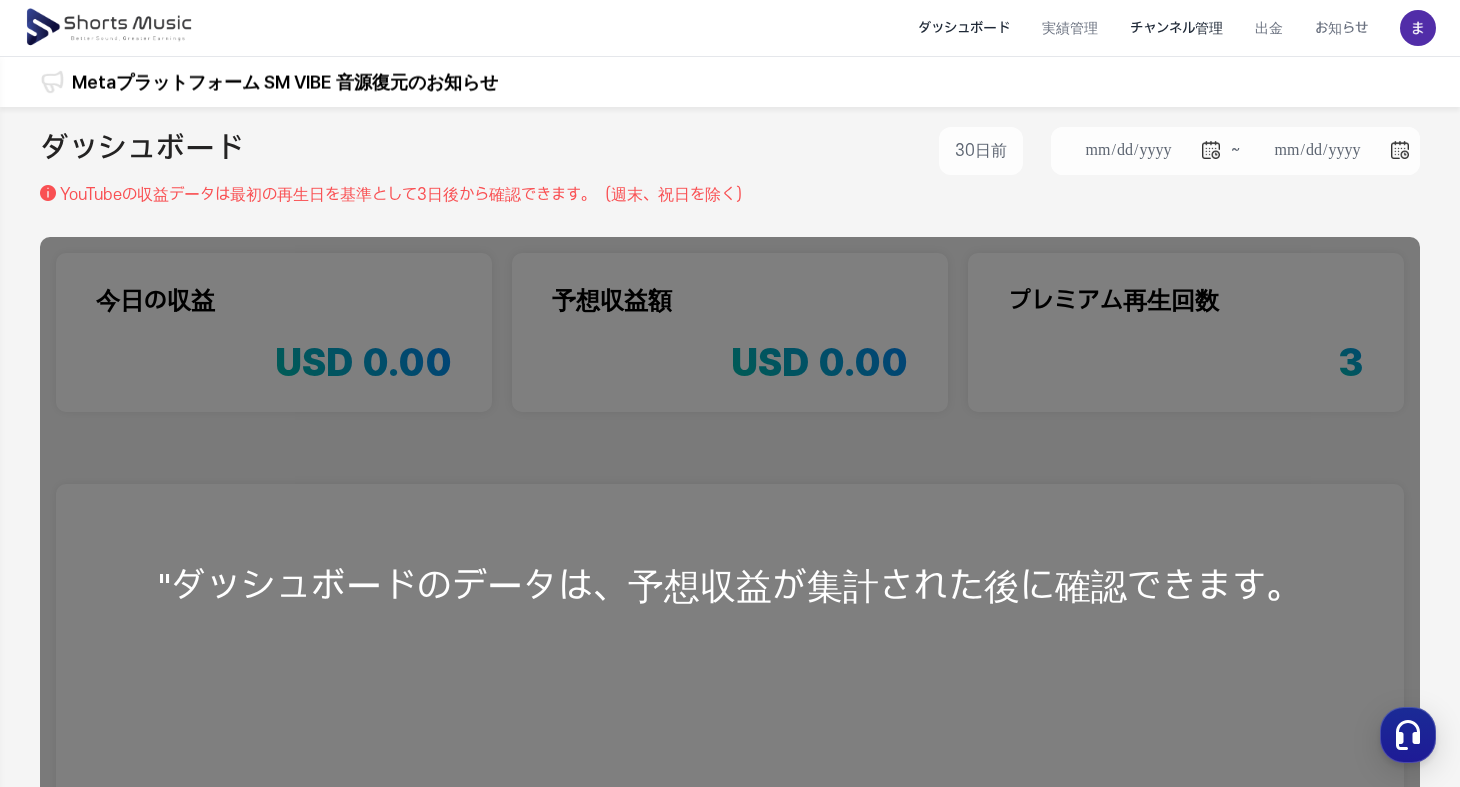 click on "チャンネル管理" at bounding box center (1176, 28) 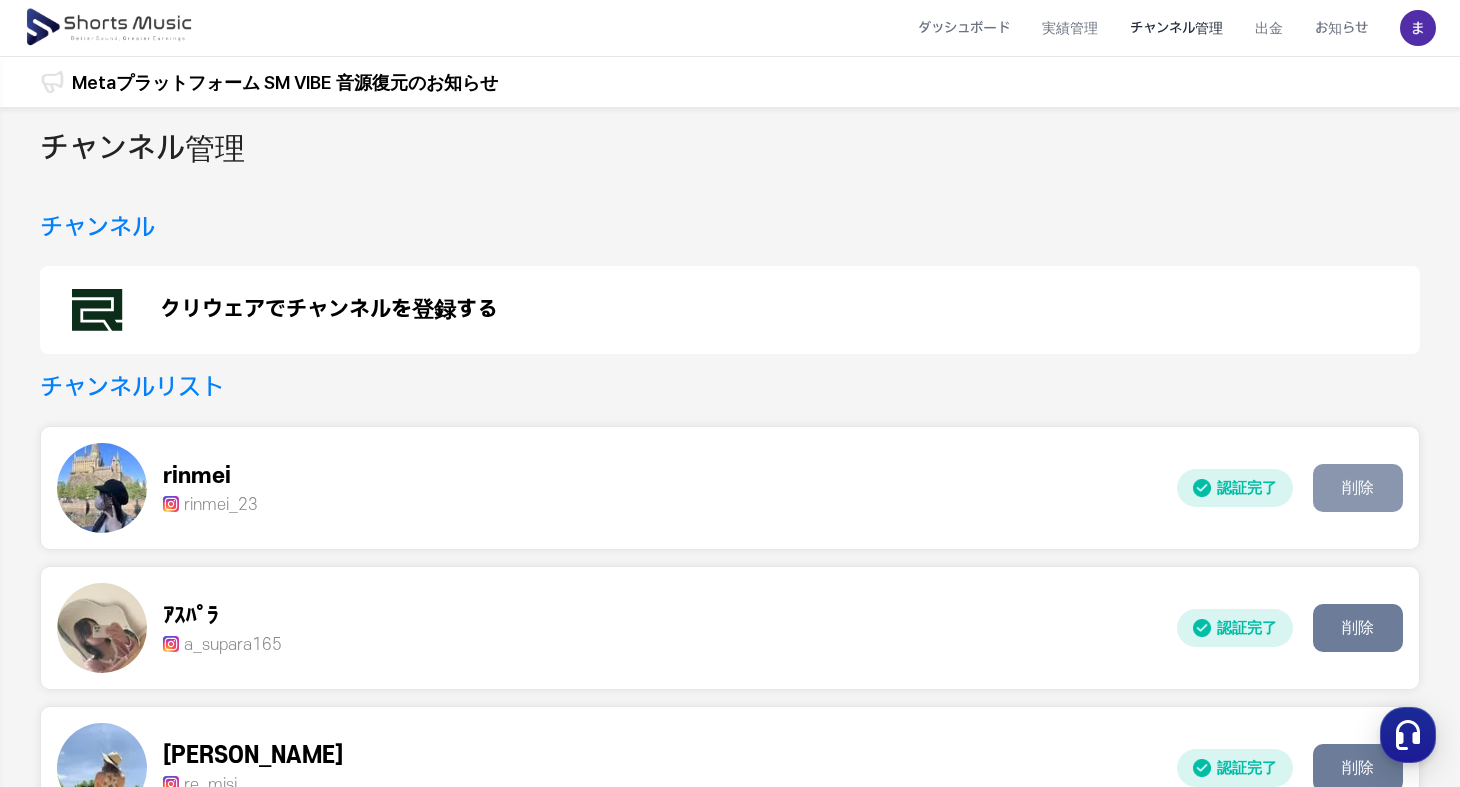 click on "削除" at bounding box center (1358, 488) 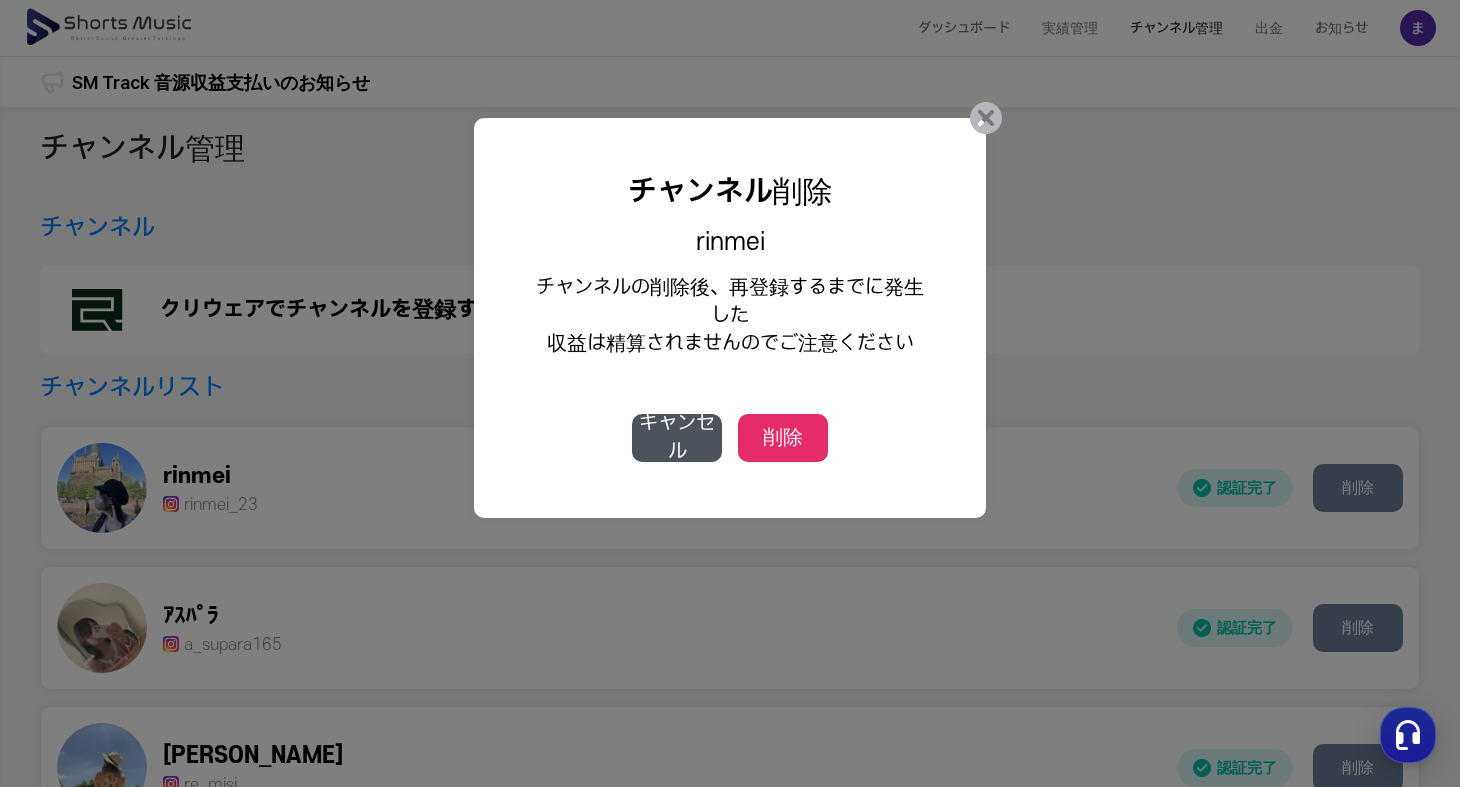click on "削除" at bounding box center (783, 438) 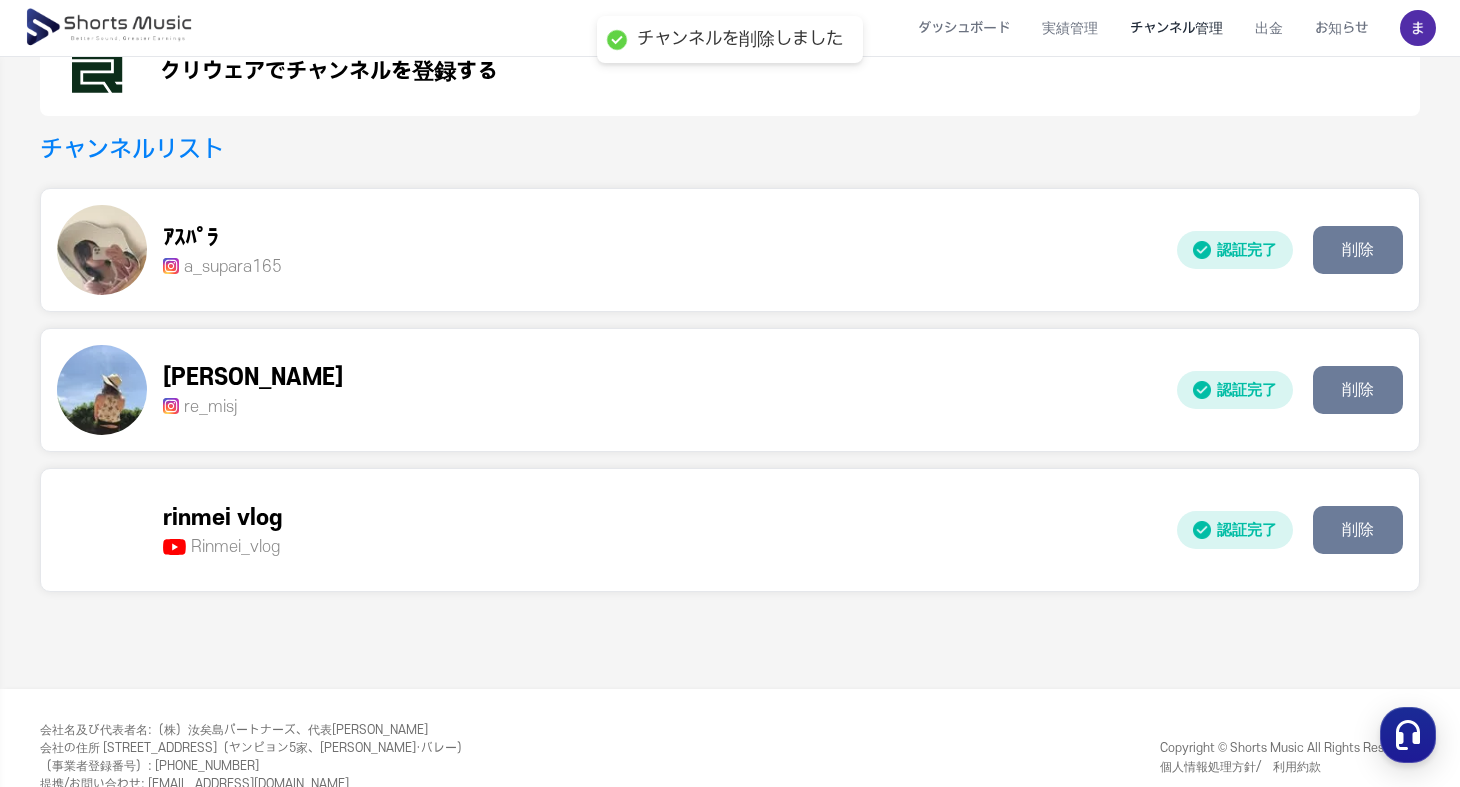 scroll, scrollTop: 276, scrollLeft: 0, axis: vertical 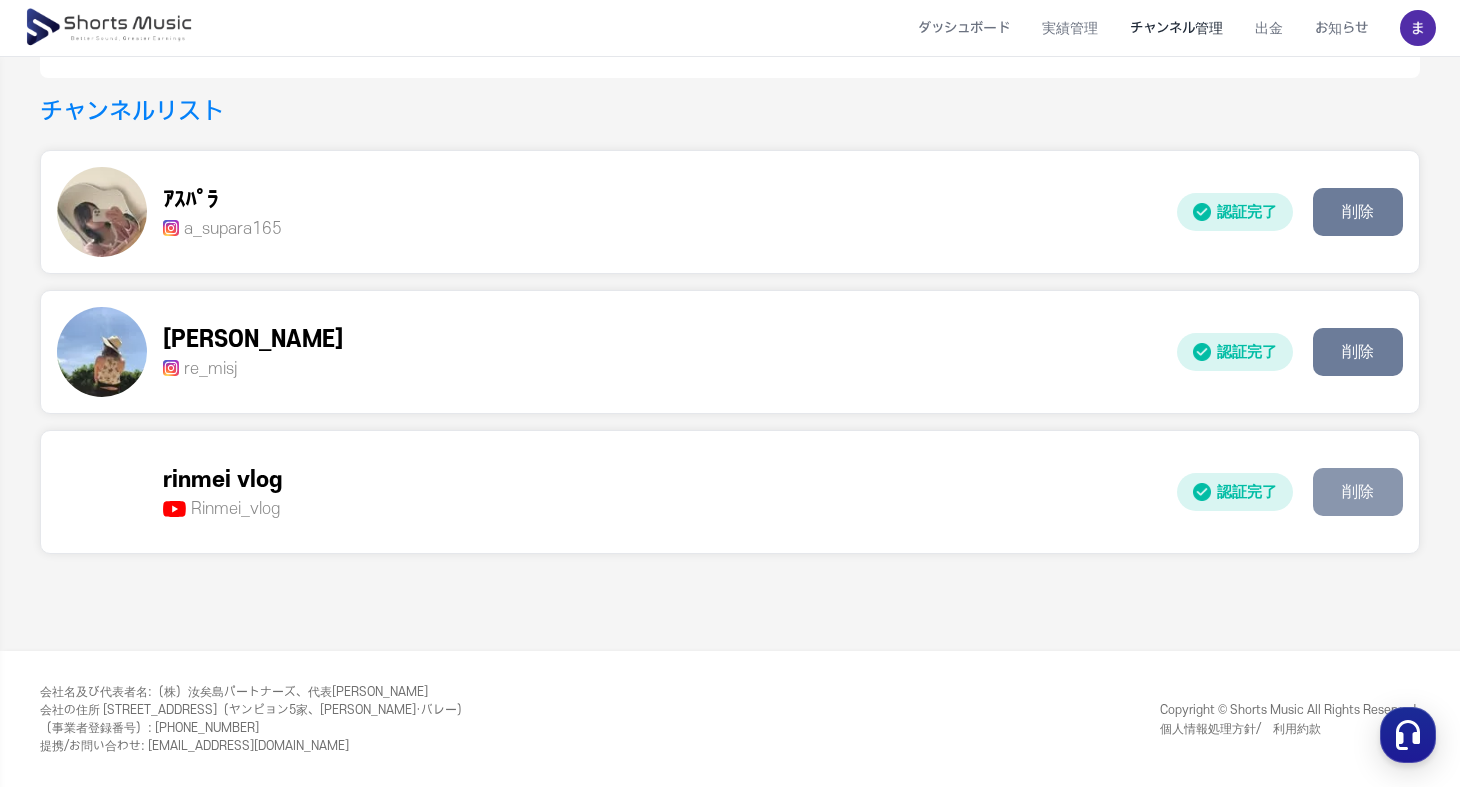 click on "削除" at bounding box center (1358, 492) 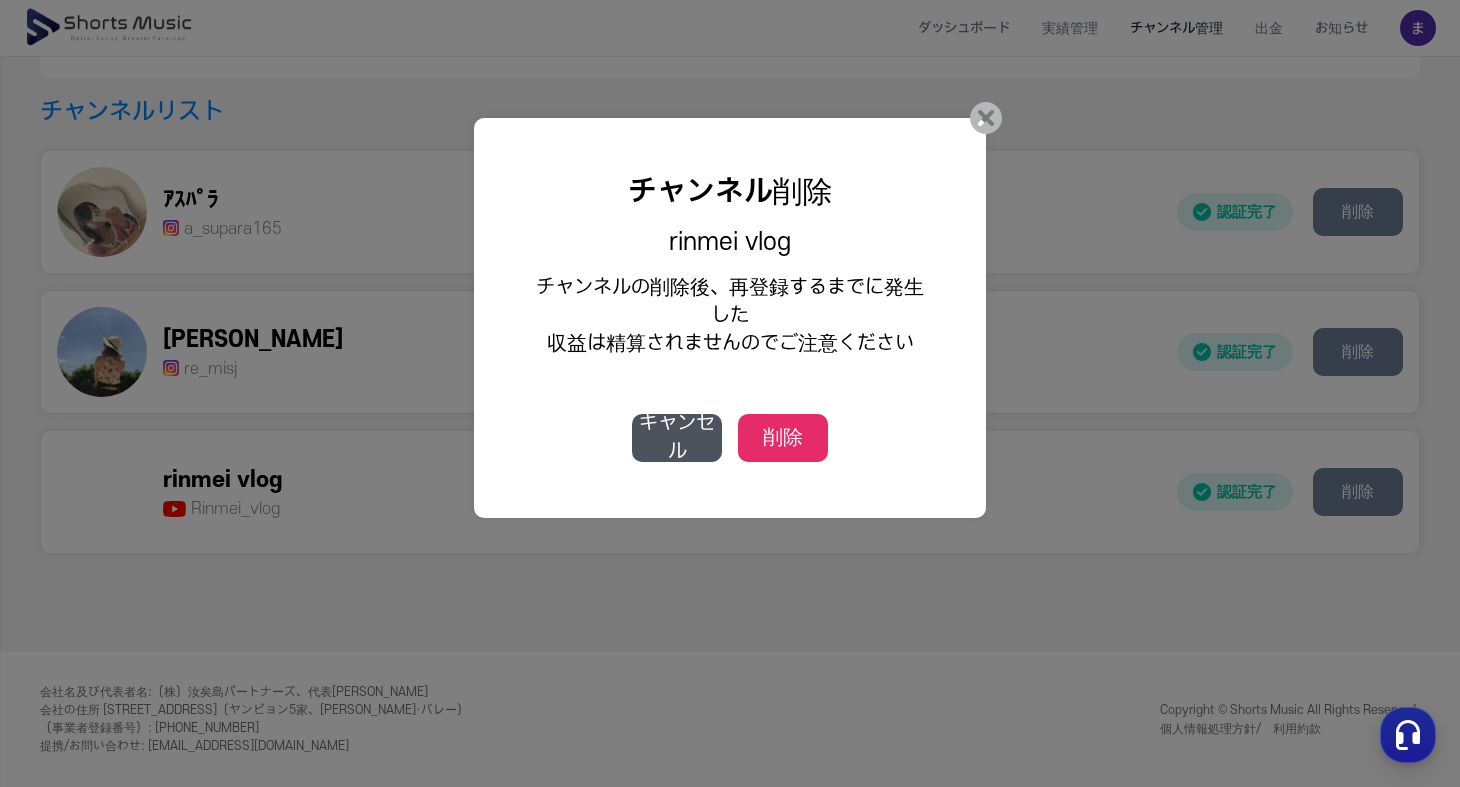 click on "削除" at bounding box center [783, 438] 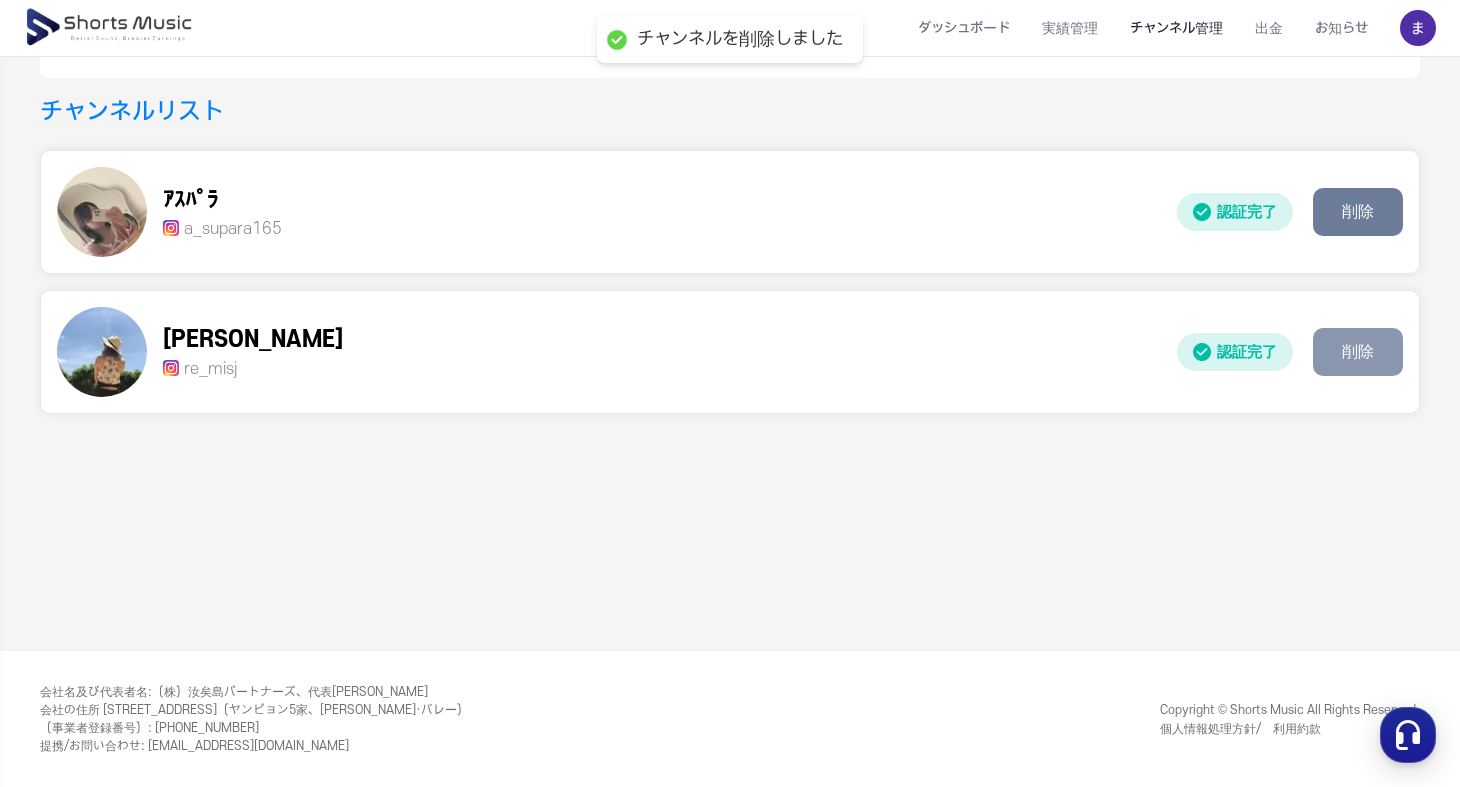 click on "削除" at bounding box center (1358, 352) 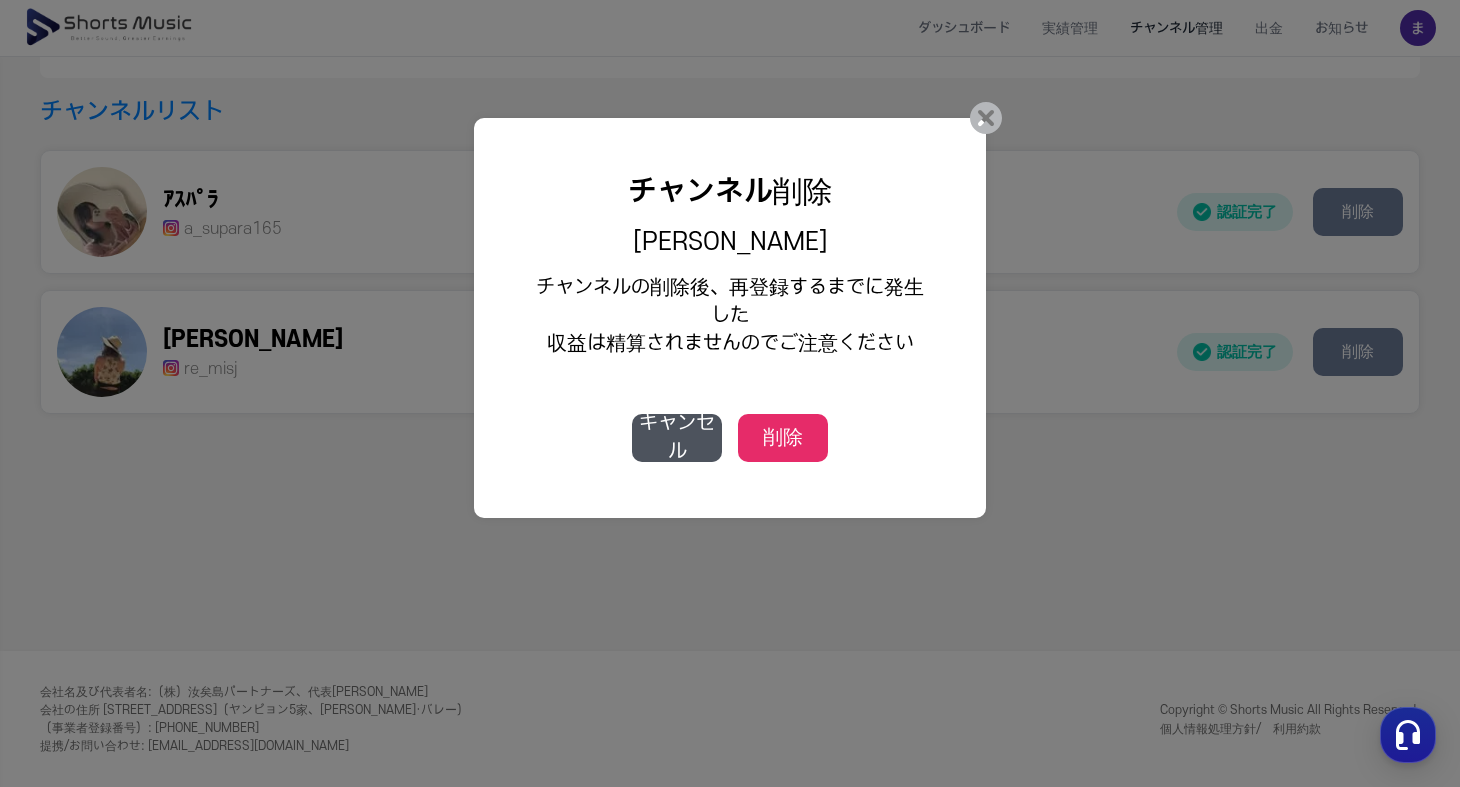 click on "削除" at bounding box center [783, 438] 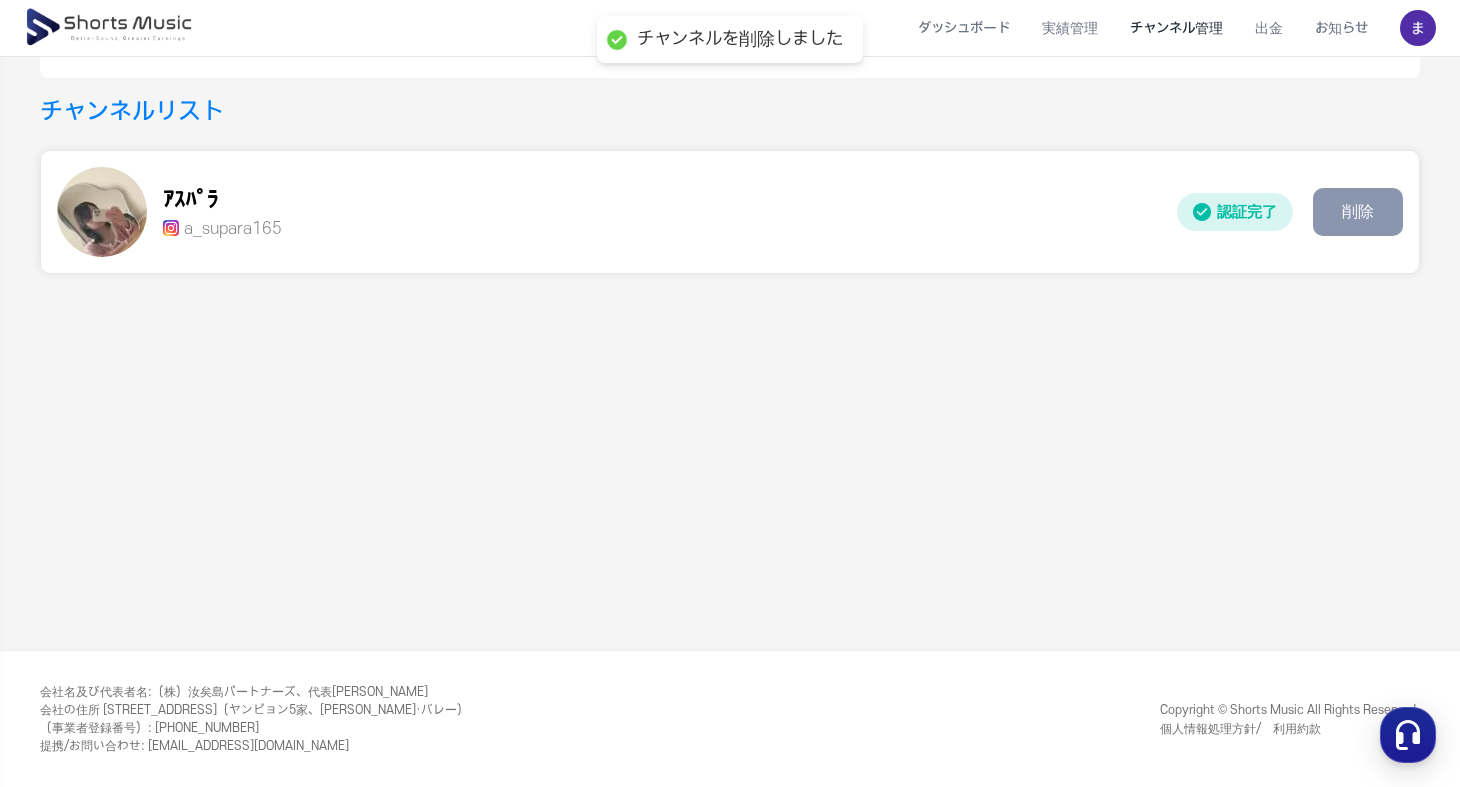 click on "削除" at bounding box center [1358, 212] 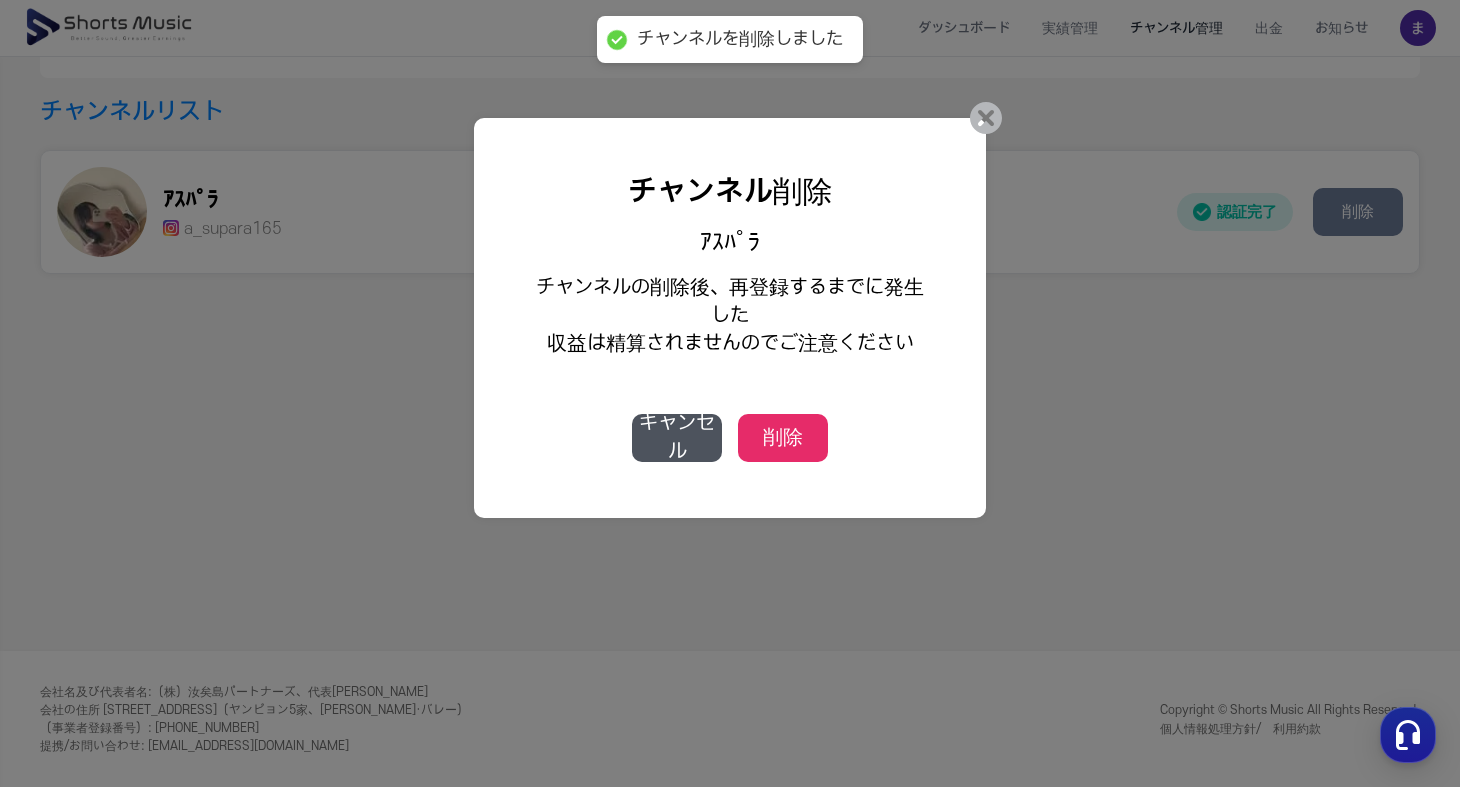click on "削除" at bounding box center [783, 438] 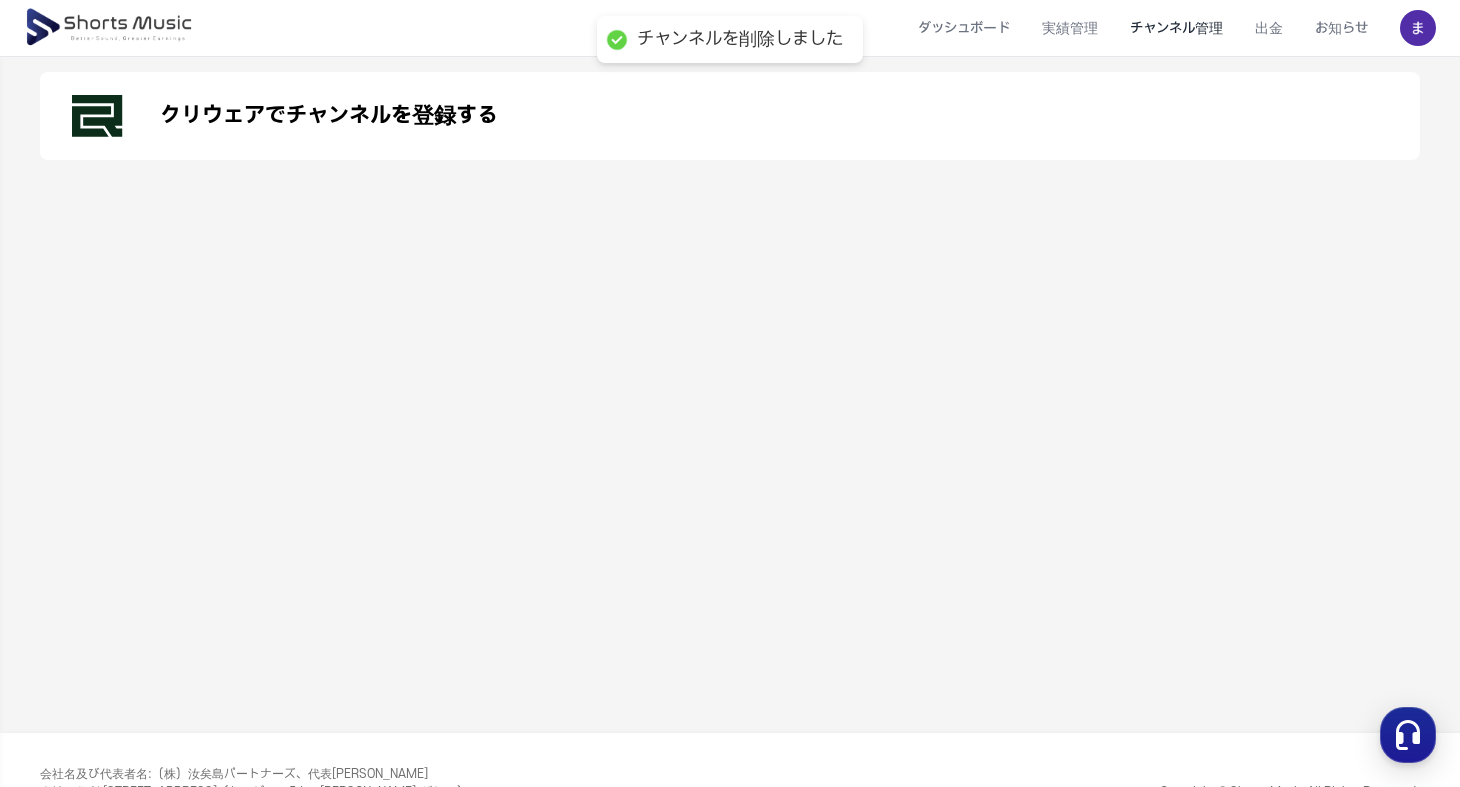 scroll, scrollTop: 0, scrollLeft: 0, axis: both 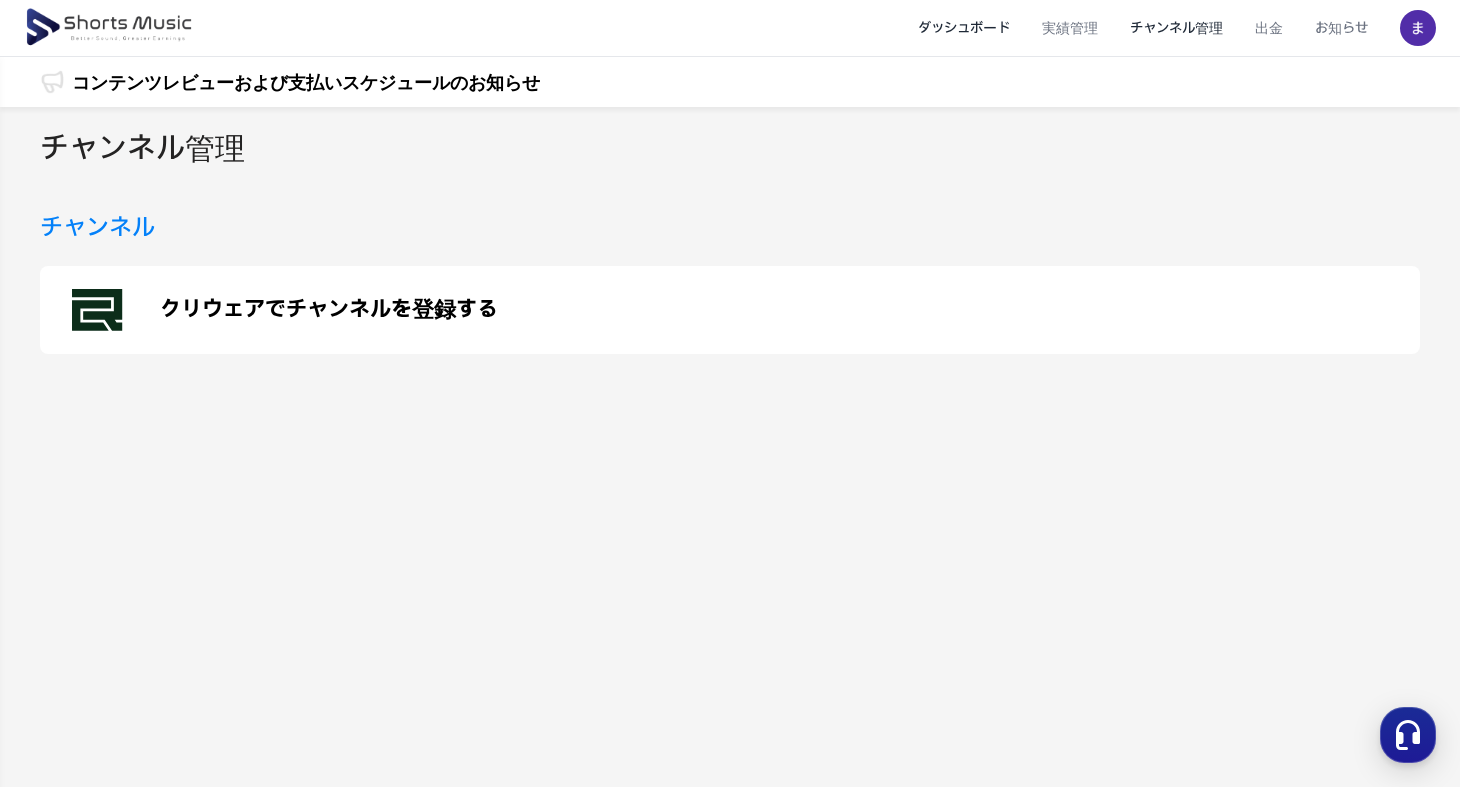 click on "ダッシュボード" at bounding box center [964, 28] 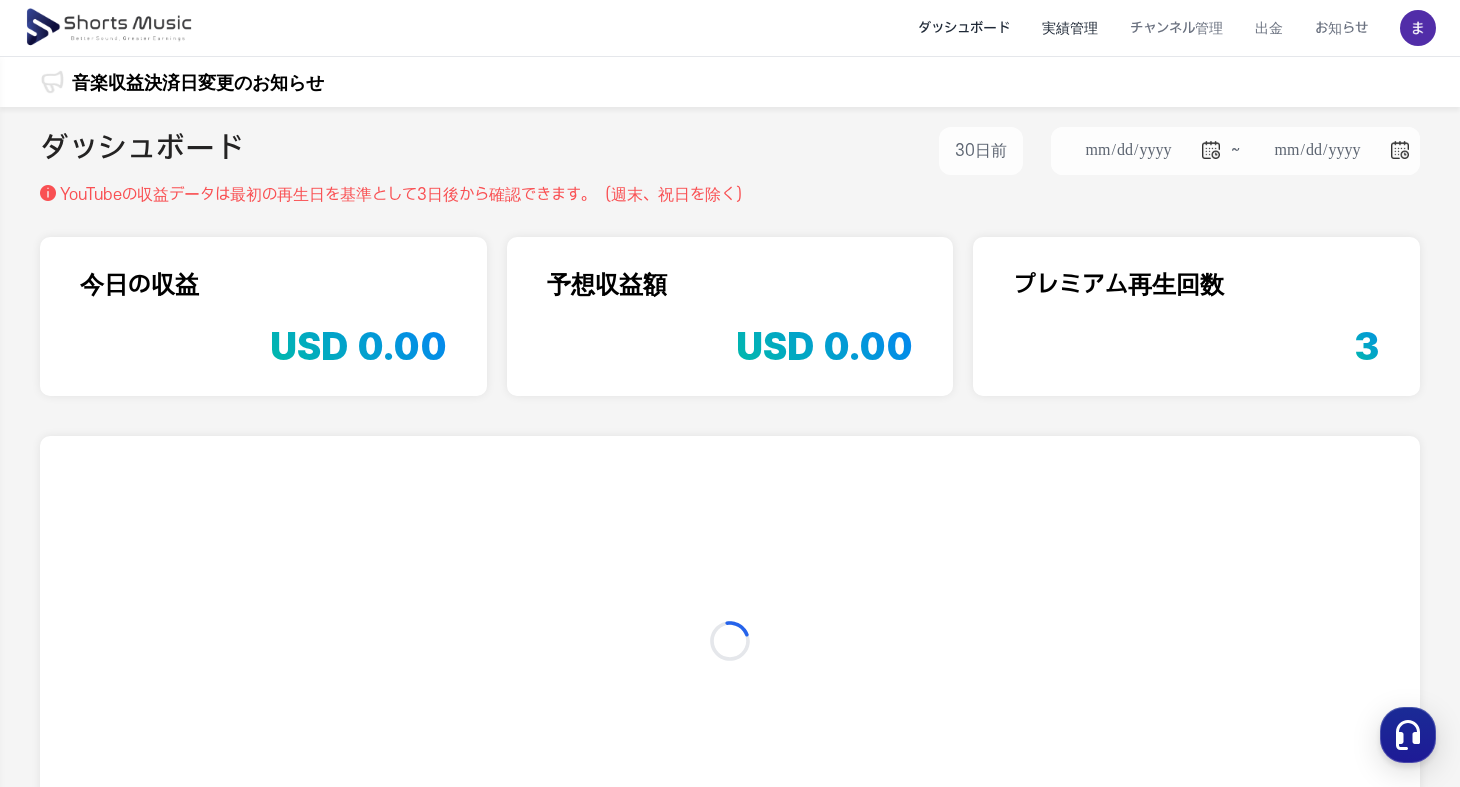click on "実績管理" at bounding box center (1070, 28) 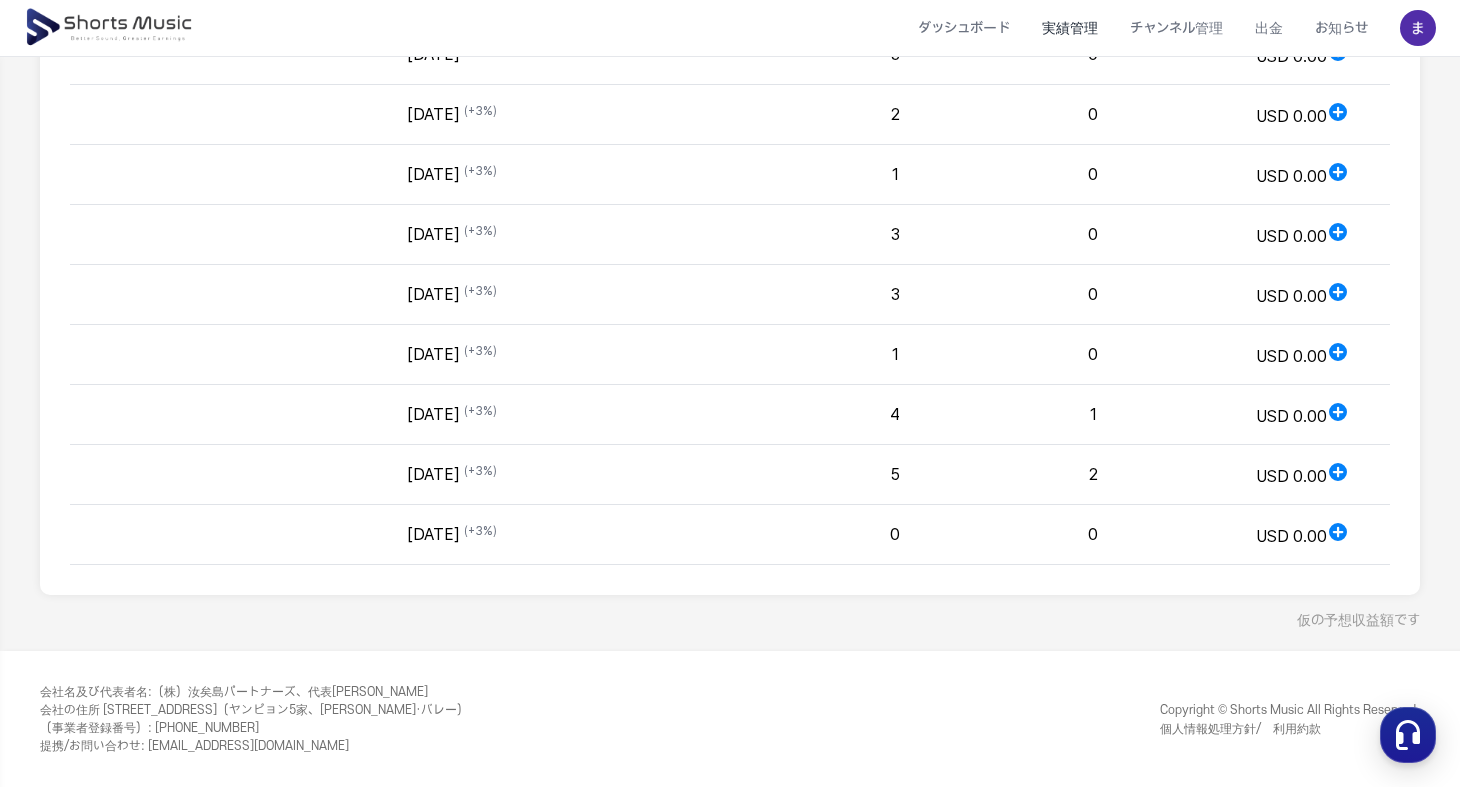 scroll, scrollTop: 0, scrollLeft: 0, axis: both 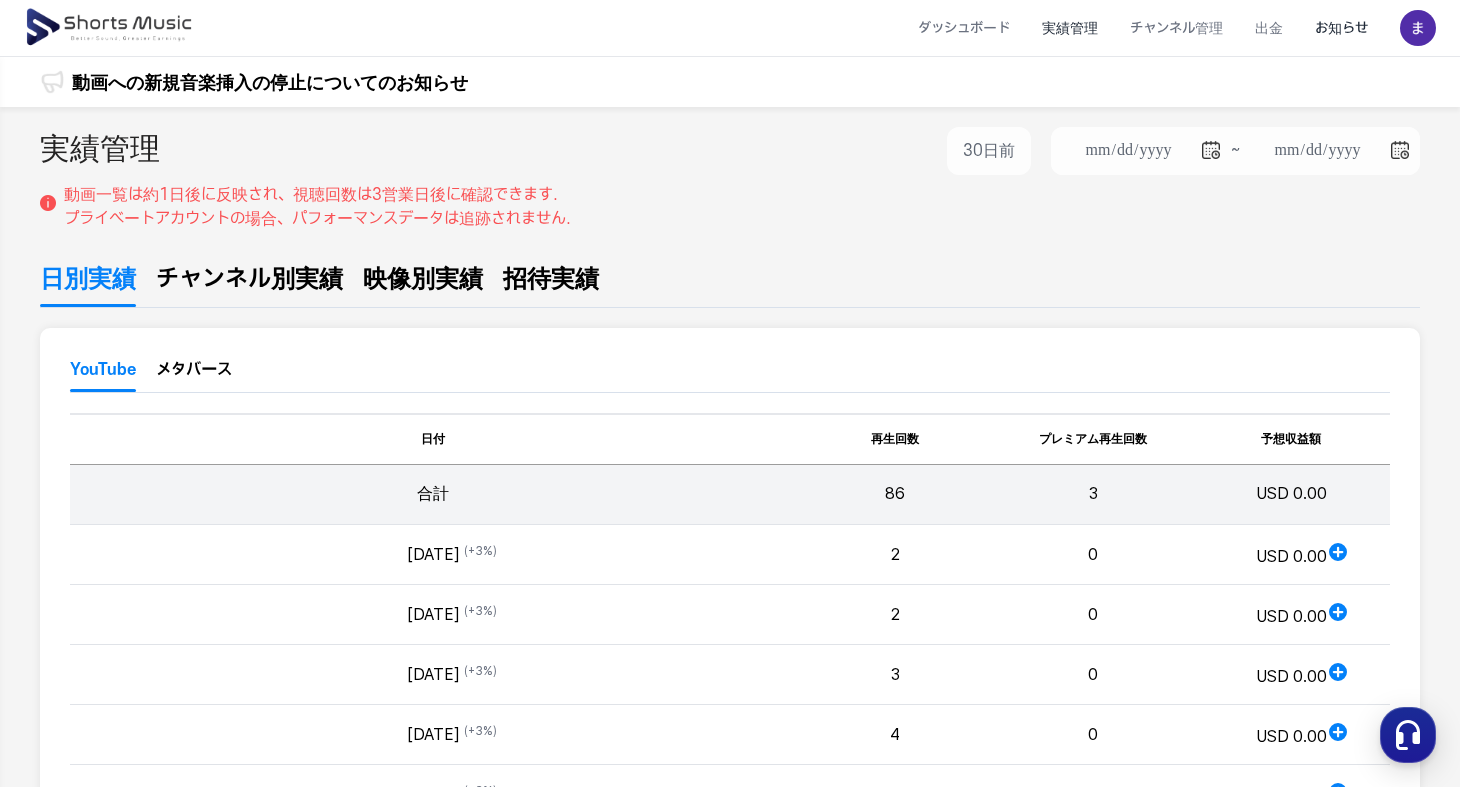 click on "お知らせ" at bounding box center [1341, 28] 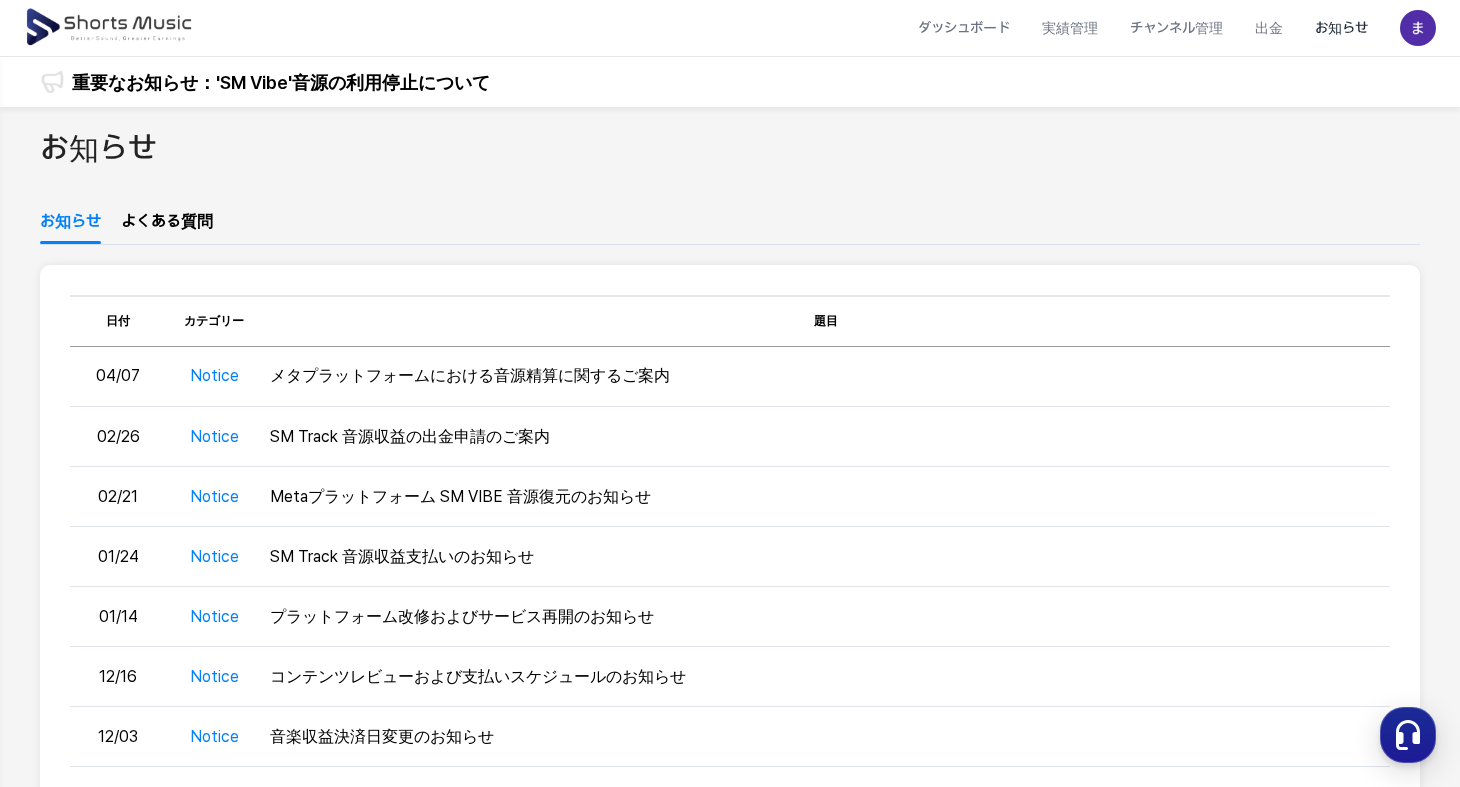 click at bounding box center (1418, 28) 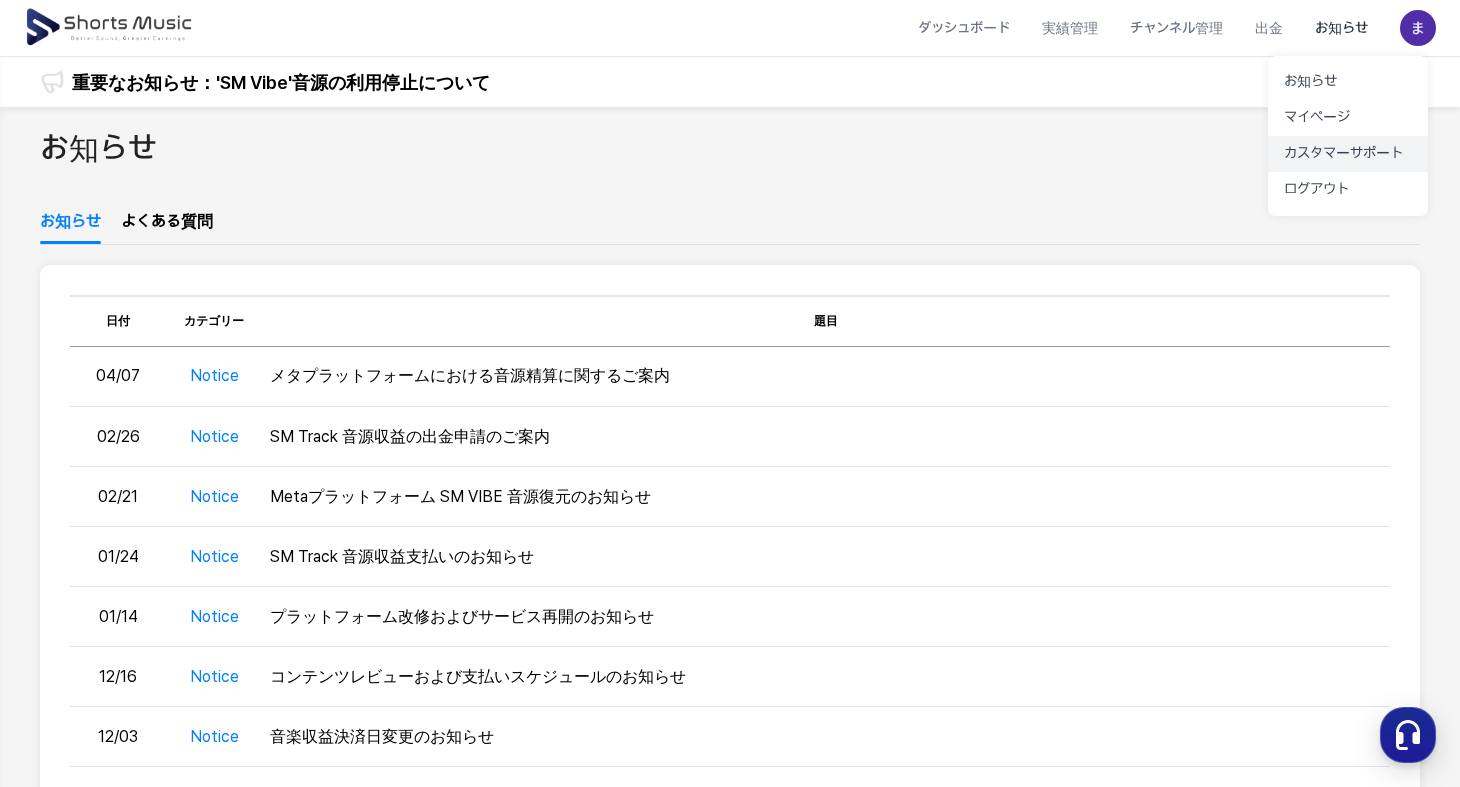 click on "カスタマーサポート" at bounding box center (1348, 154) 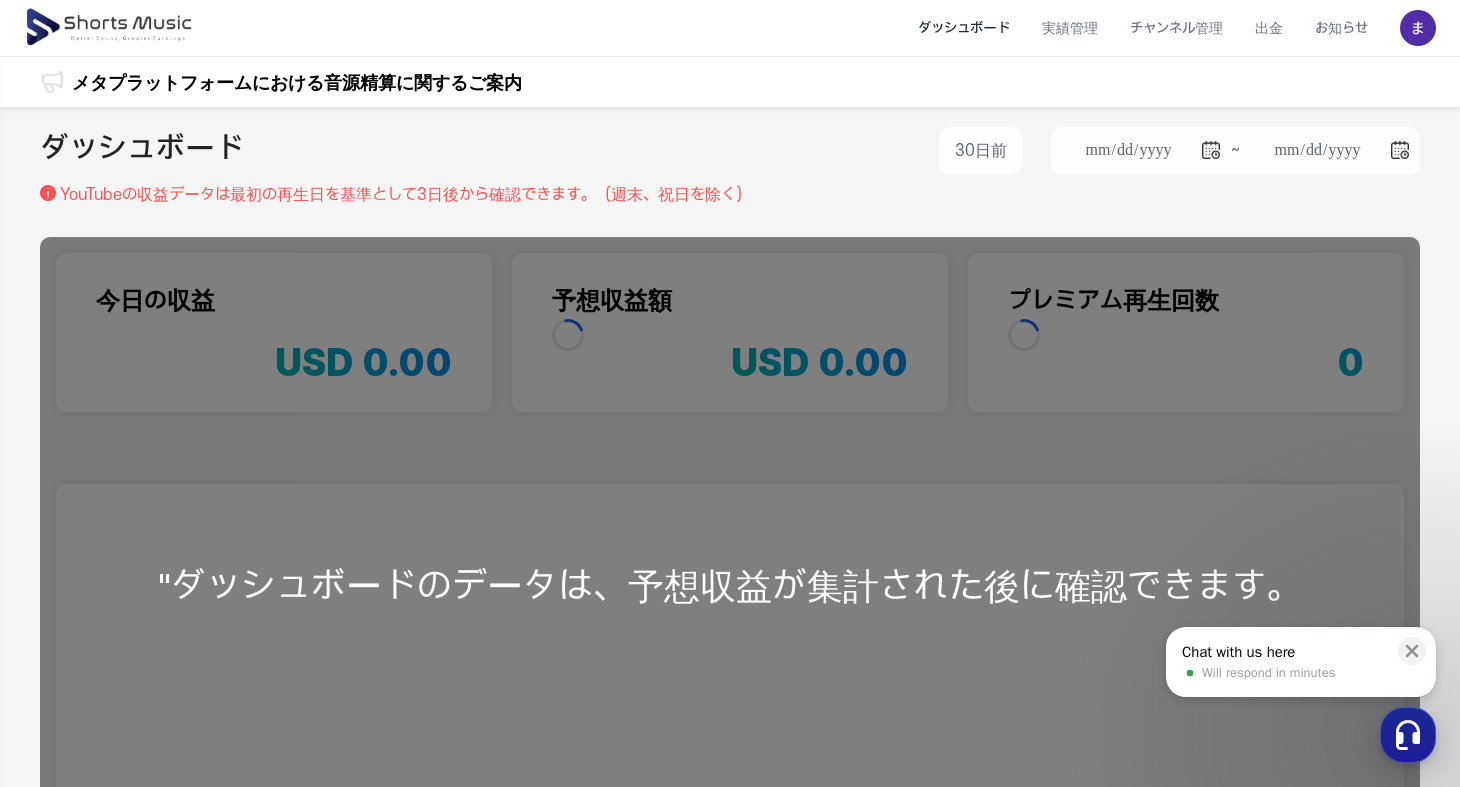 scroll, scrollTop: 0, scrollLeft: 0, axis: both 